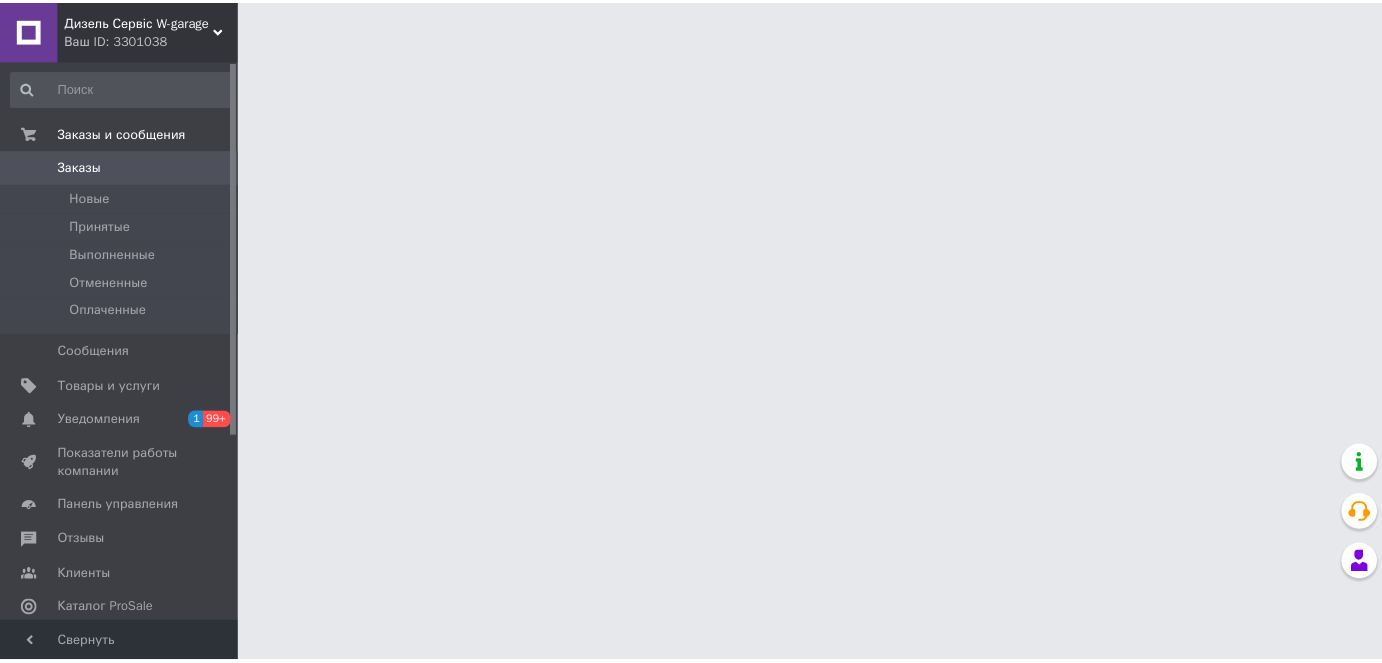 scroll, scrollTop: 0, scrollLeft: 0, axis: both 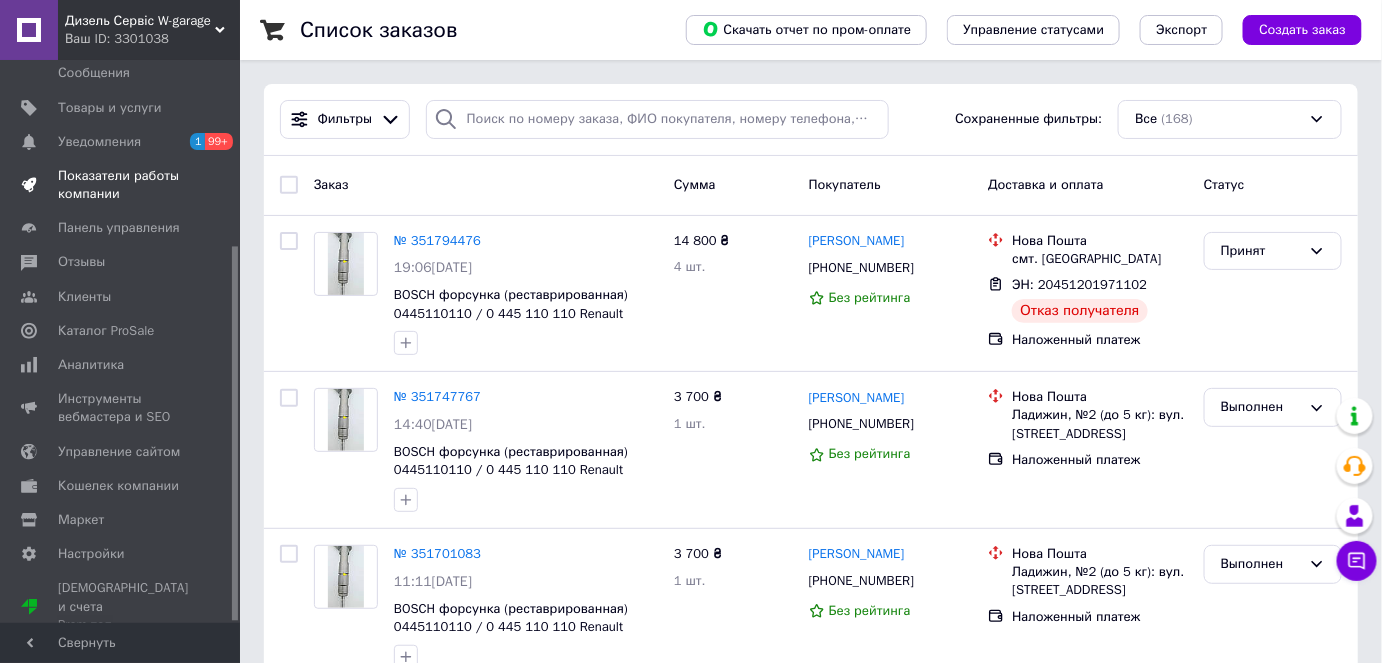 click on "Показатели работы компании" at bounding box center [121, 185] 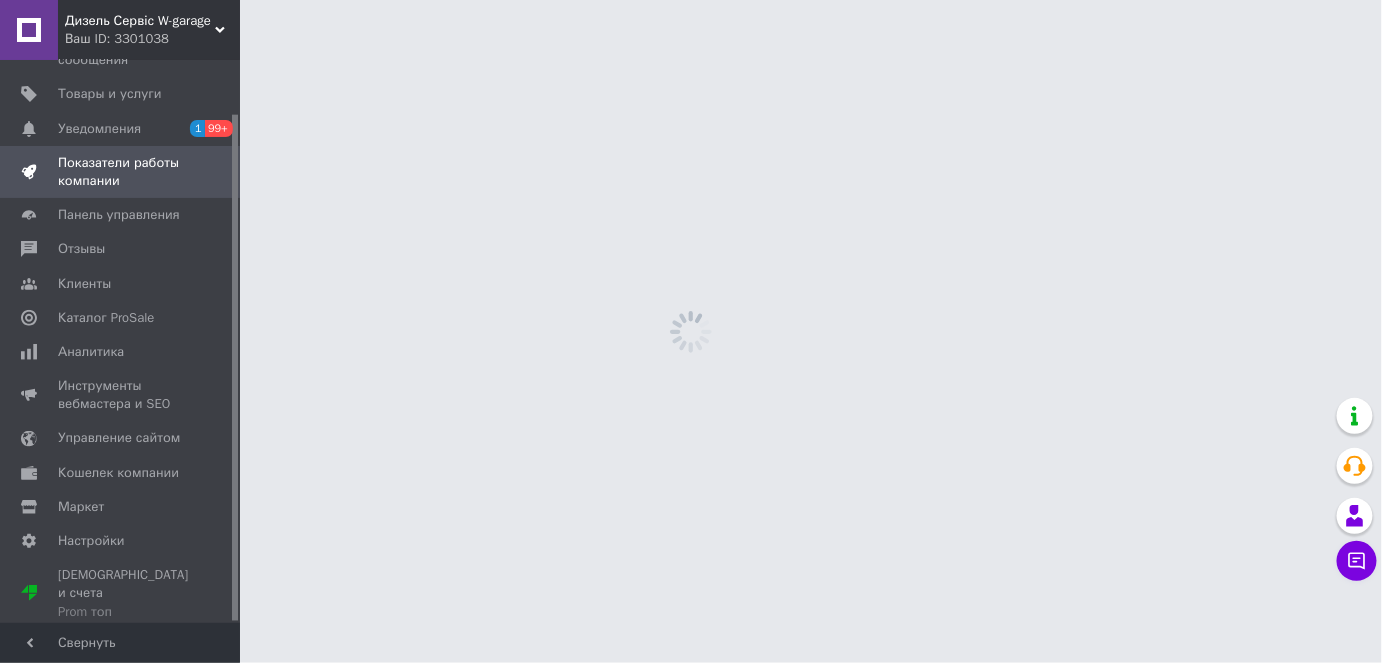 scroll, scrollTop: 59, scrollLeft: 0, axis: vertical 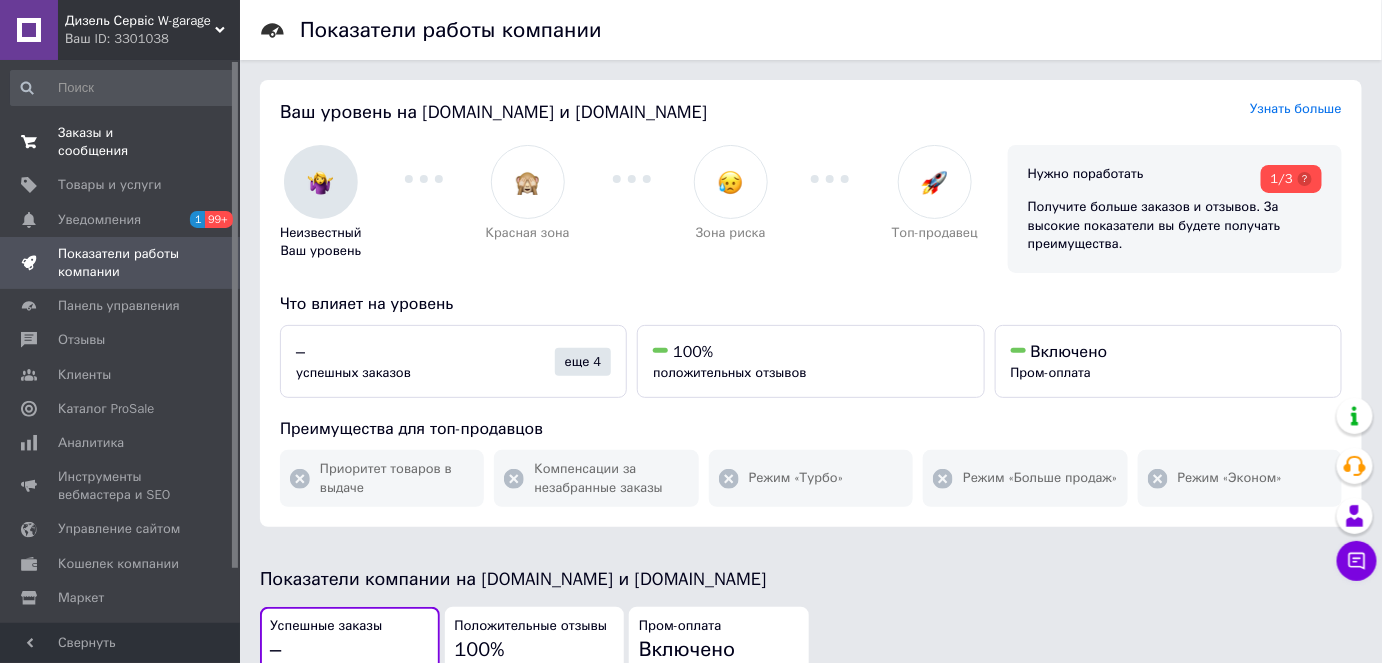 click on "Заказы и сообщения" at bounding box center (121, 142) 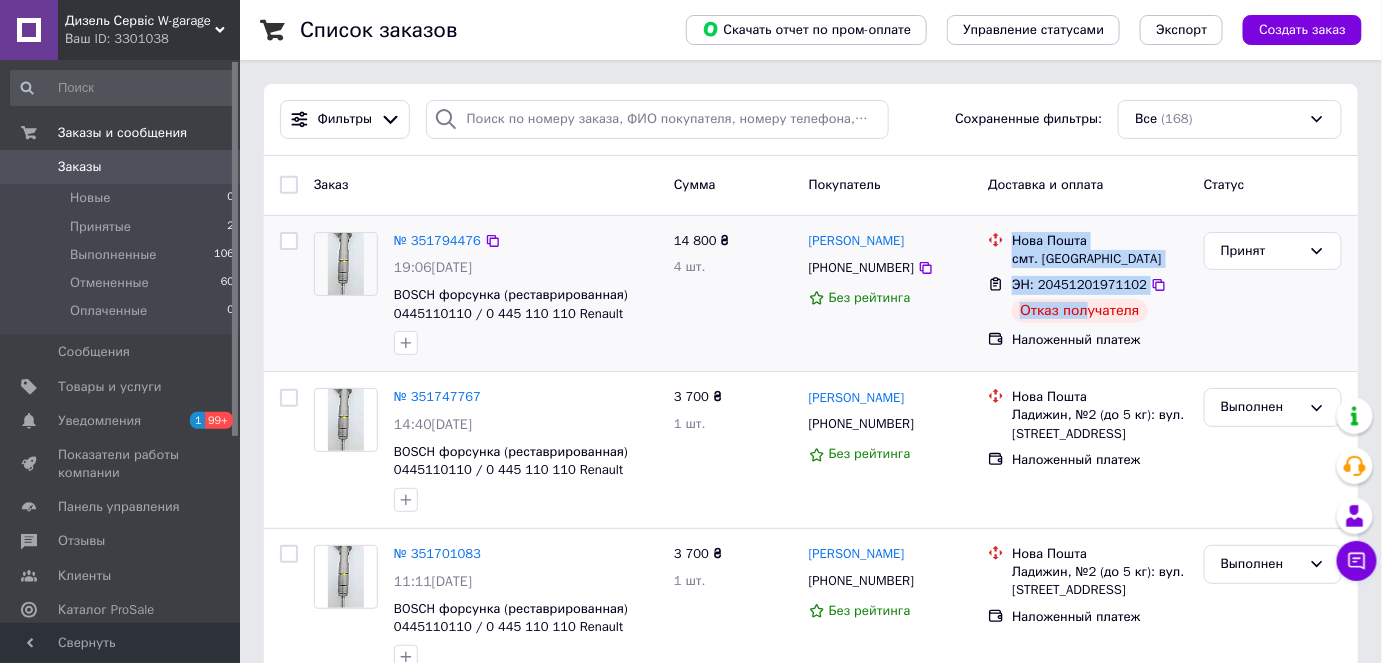 drag, startPoint x: 1085, startPoint y: 315, endPoint x: 903, endPoint y: 326, distance: 182.3321 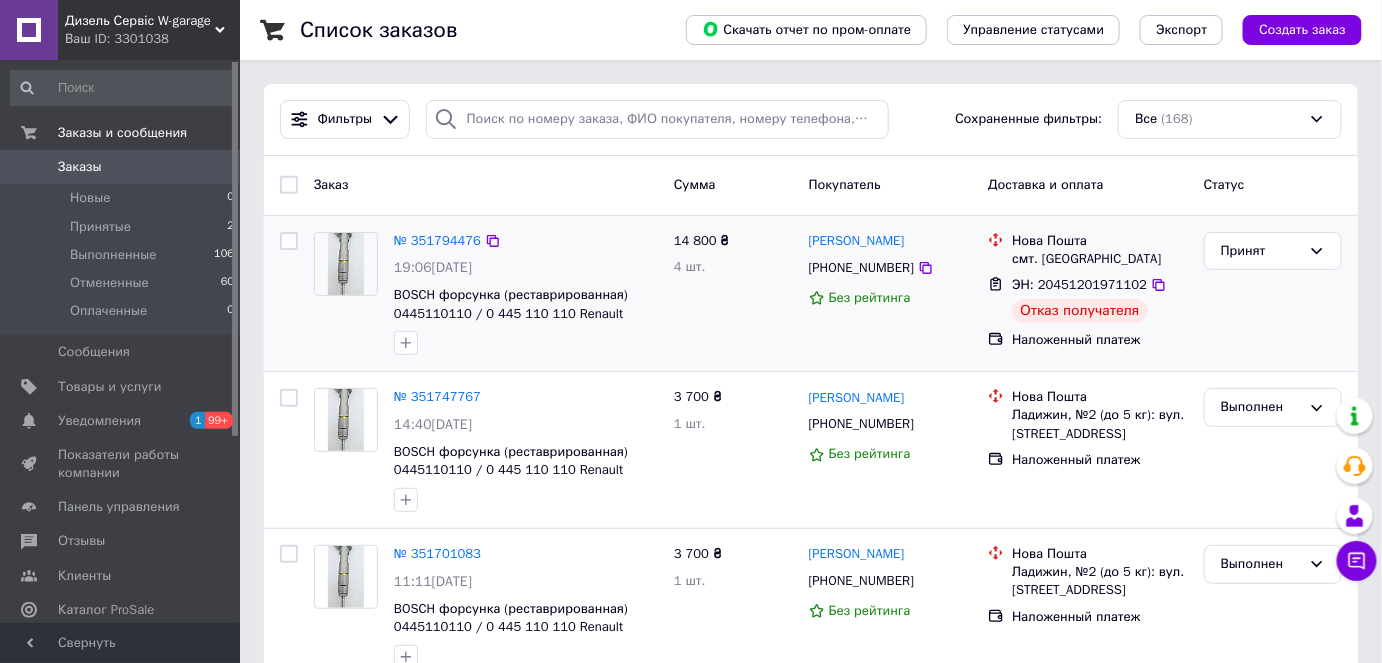click on "14 800 ₴ 4 шт." at bounding box center [733, 294] 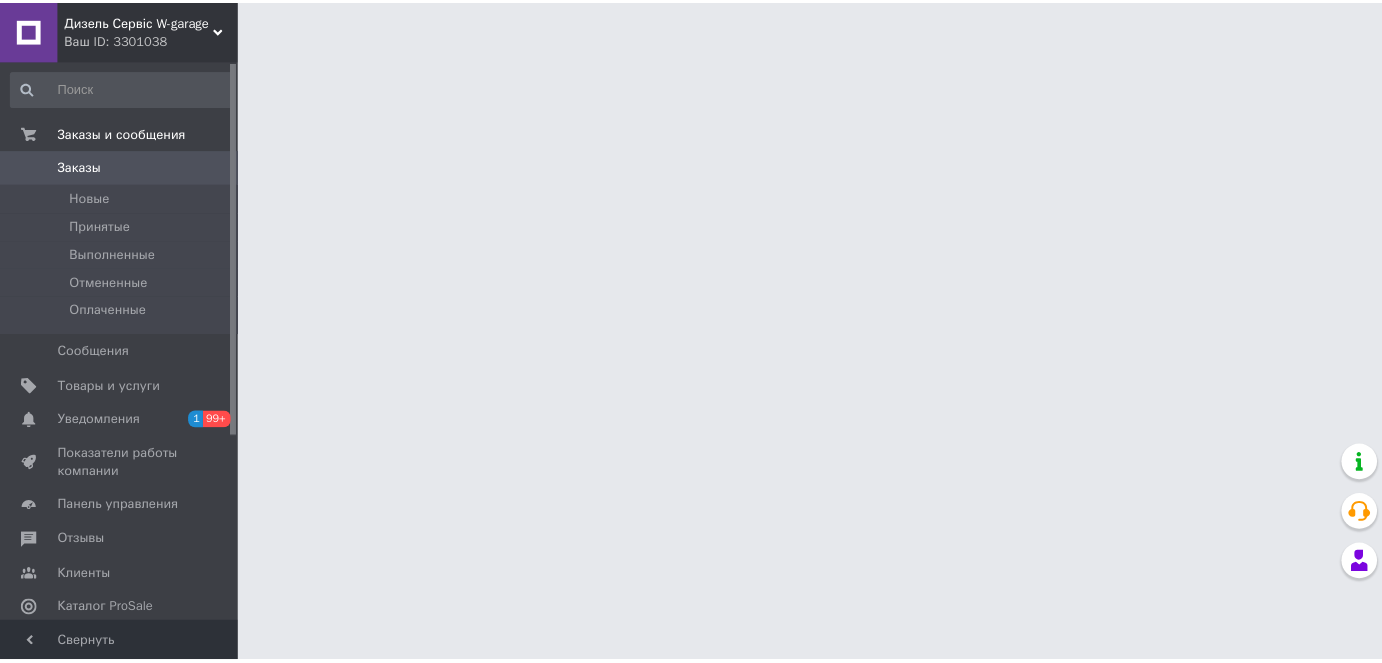 scroll, scrollTop: 0, scrollLeft: 0, axis: both 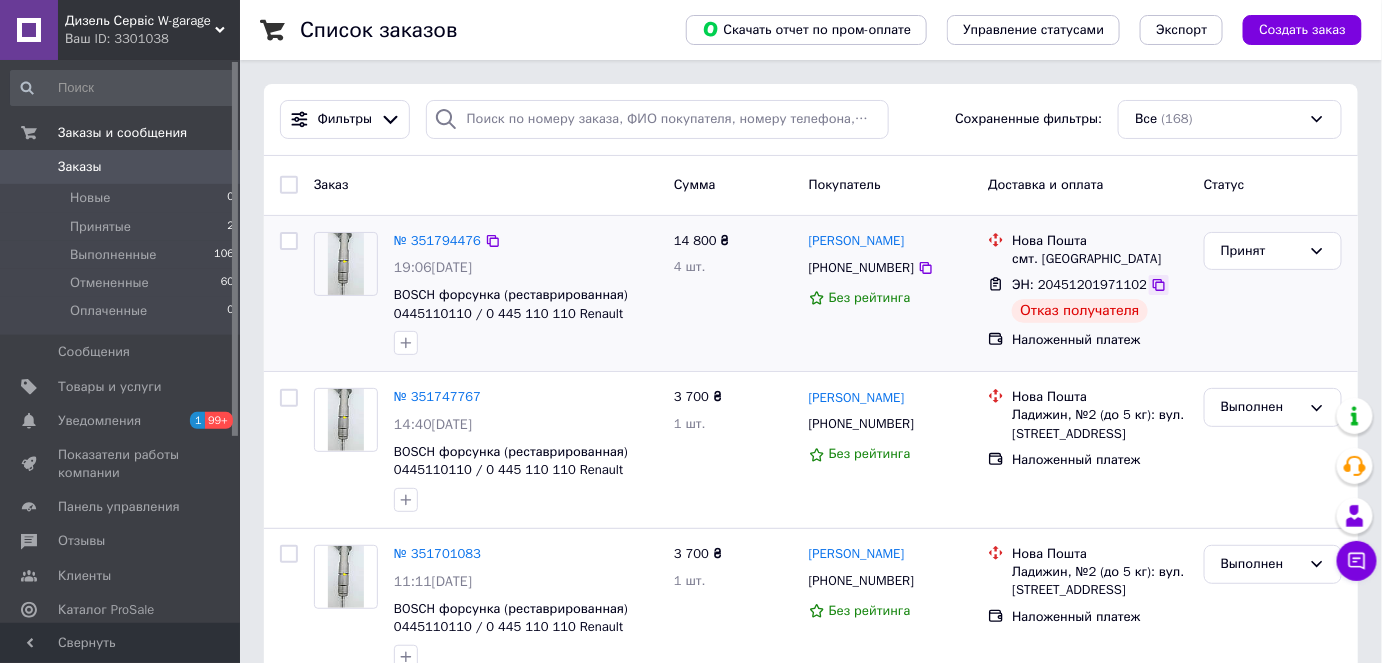 click 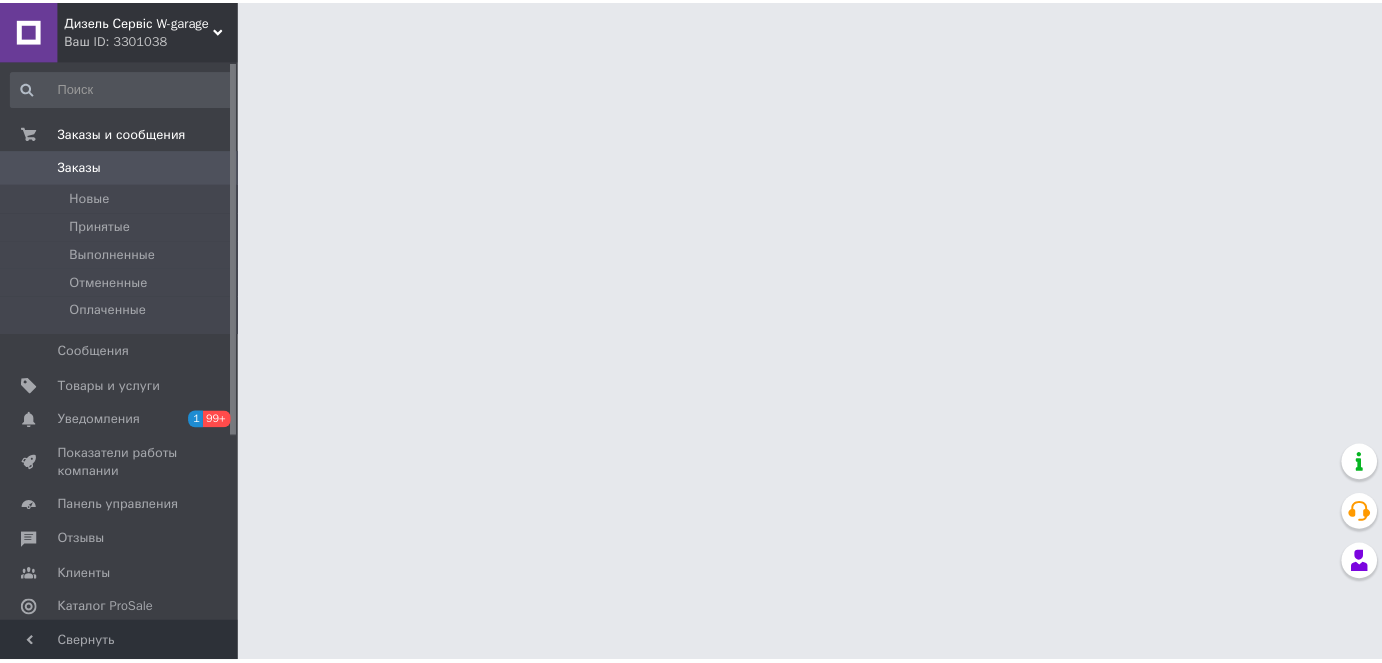 scroll, scrollTop: 0, scrollLeft: 0, axis: both 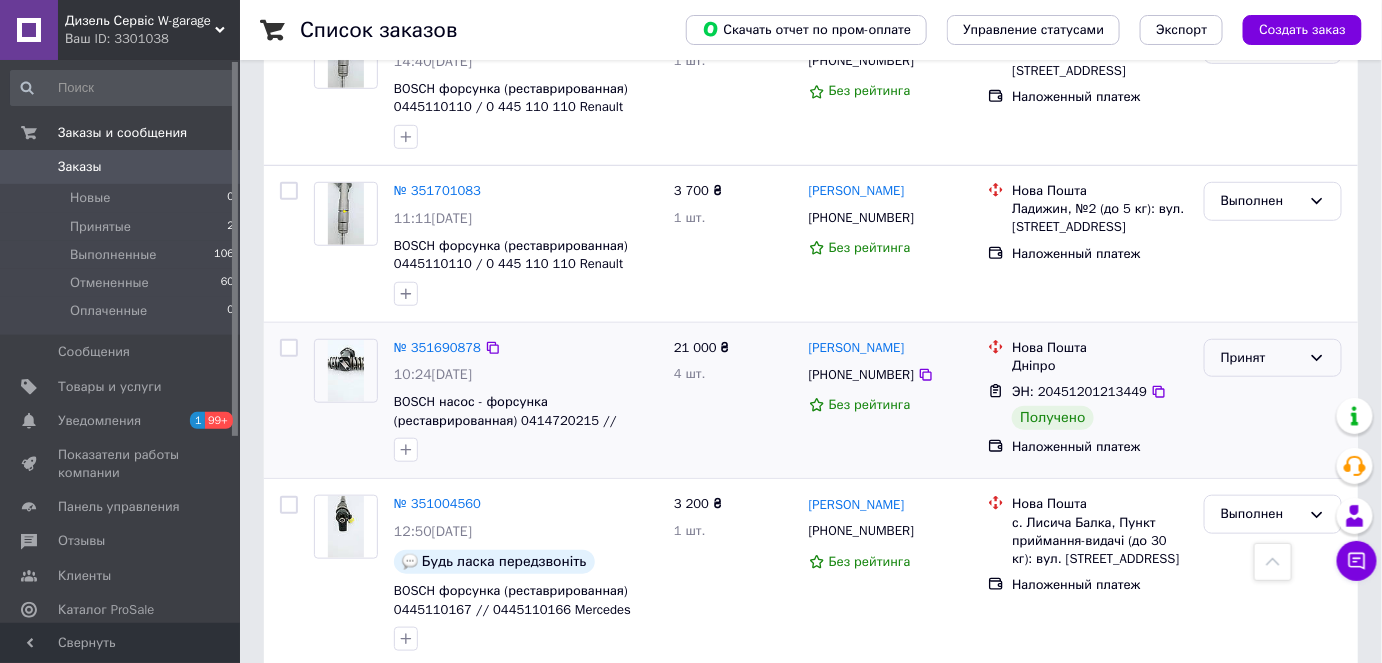 click on "Принят" at bounding box center [1261, 358] 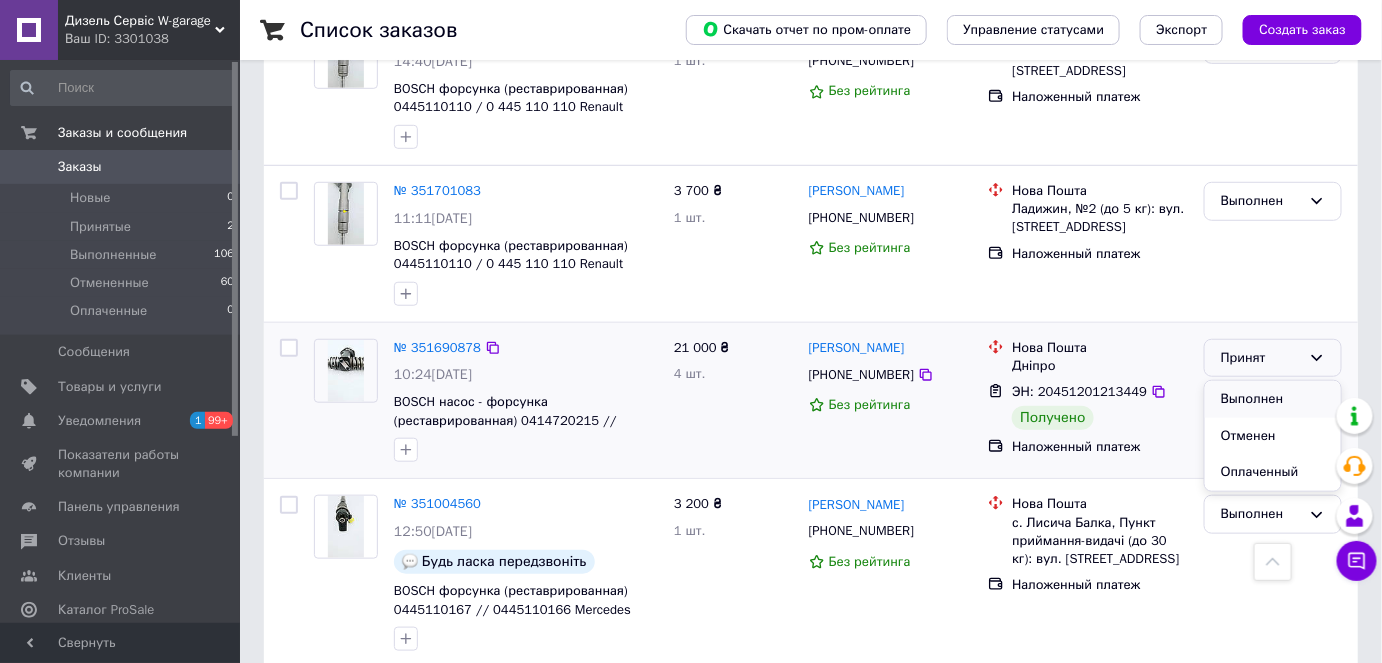click on "Выполнен" at bounding box center [1273, 399] 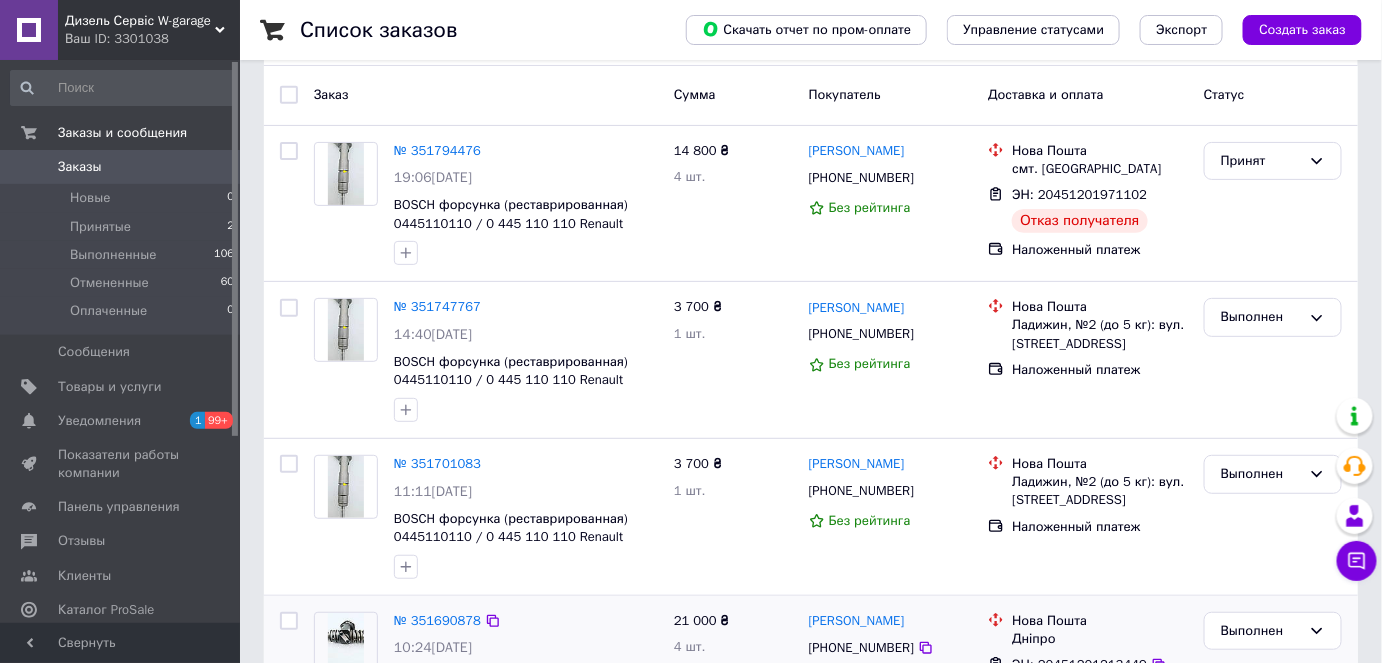 scroll, scrollTop: 0, scrollLeft: 0, axis: both 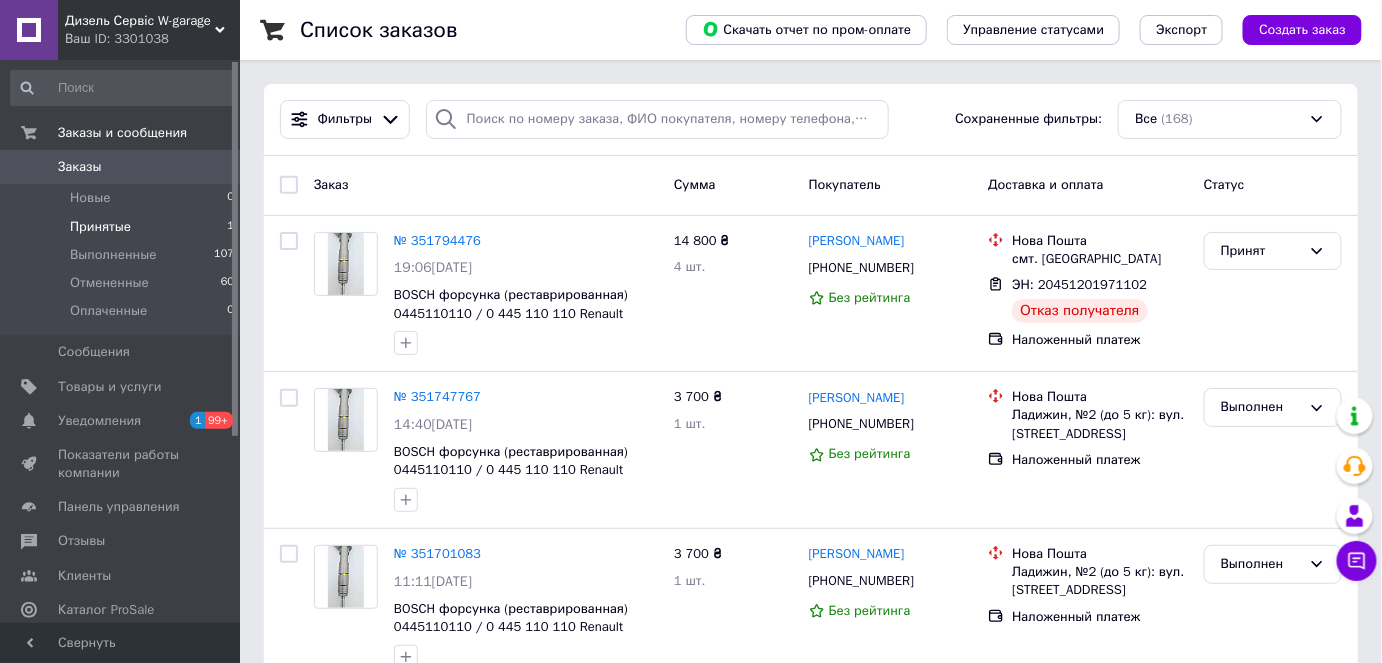 click on "Принятые 1" at bounding box center (123, 227) 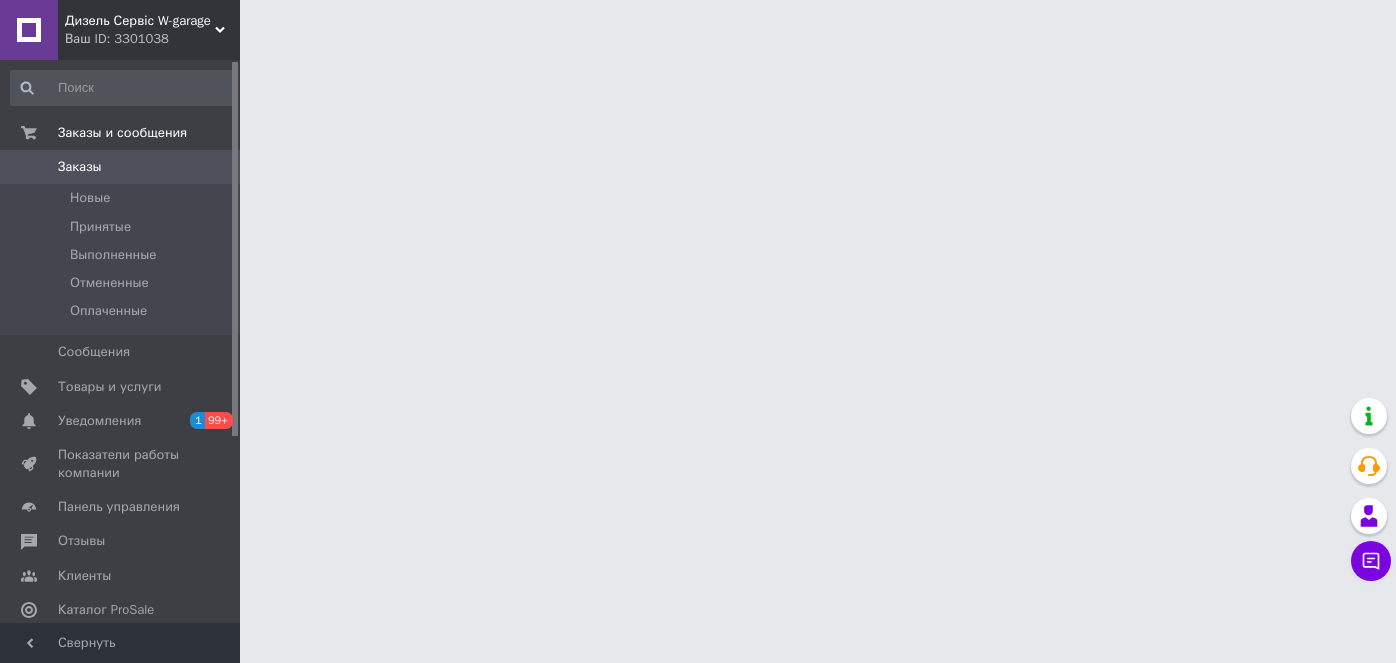 scroll, scrollTop: 0, scrollLeft: 0, axis: both 